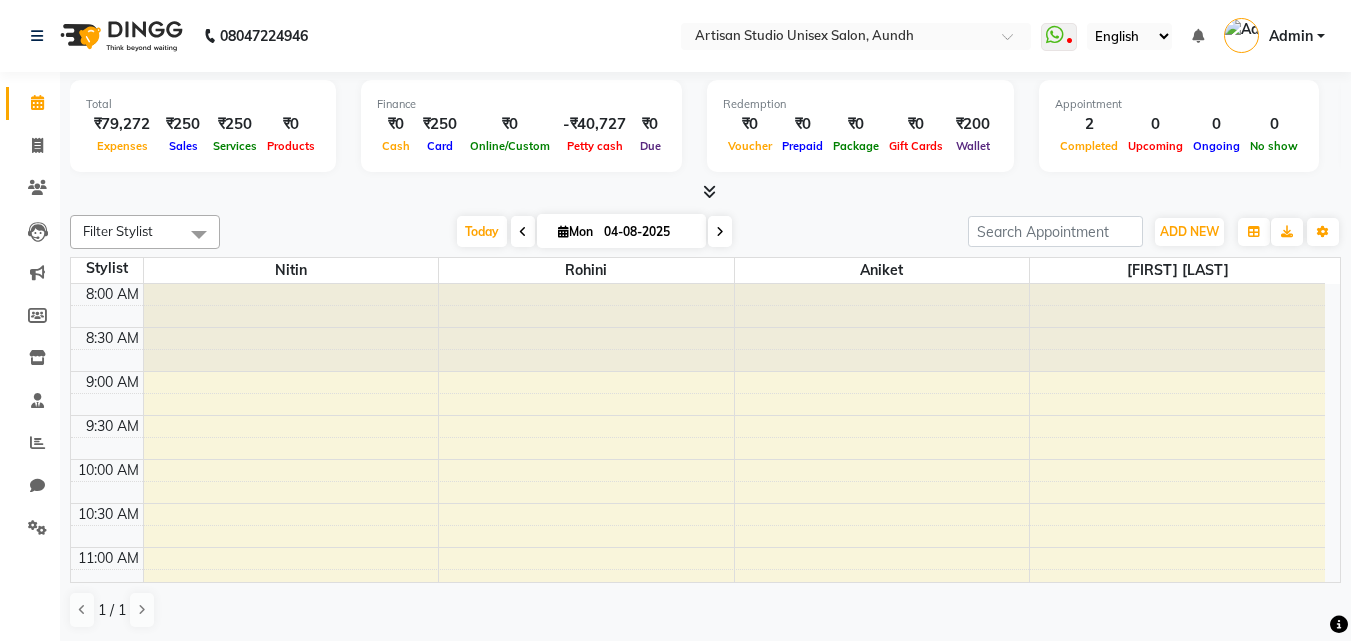 scroll, scrollTop: 1, scrollLeft: 0, axis: vertical 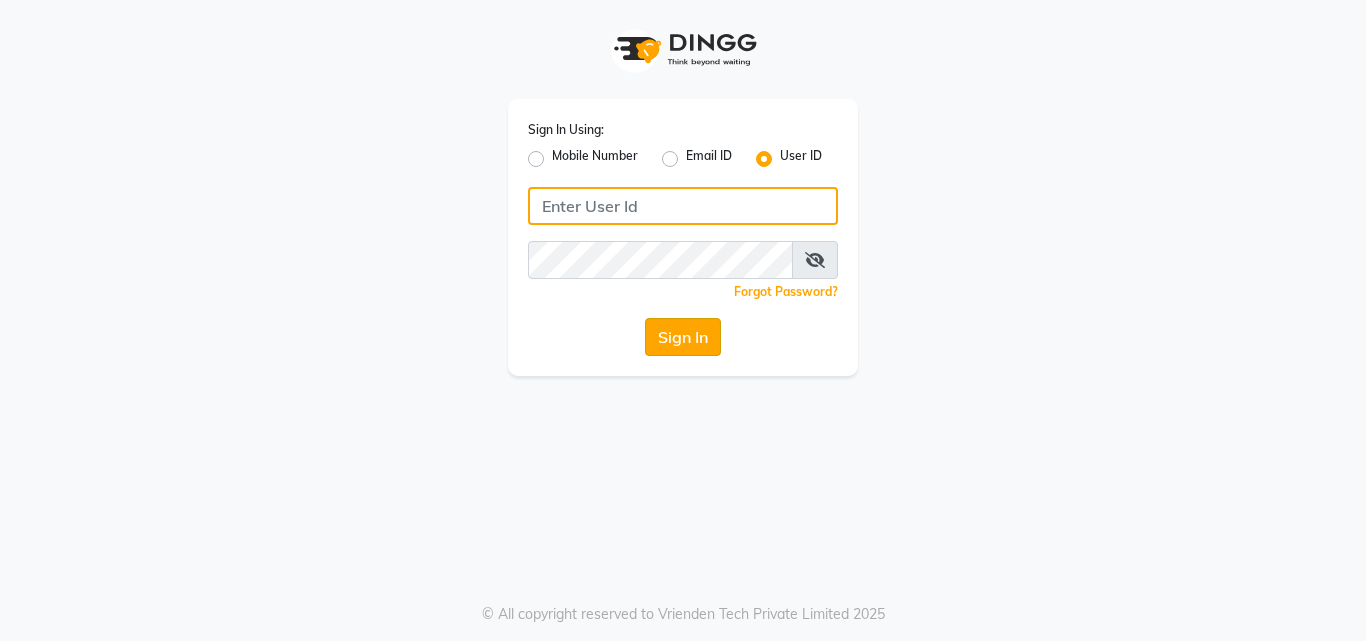type on "artisanstudio" 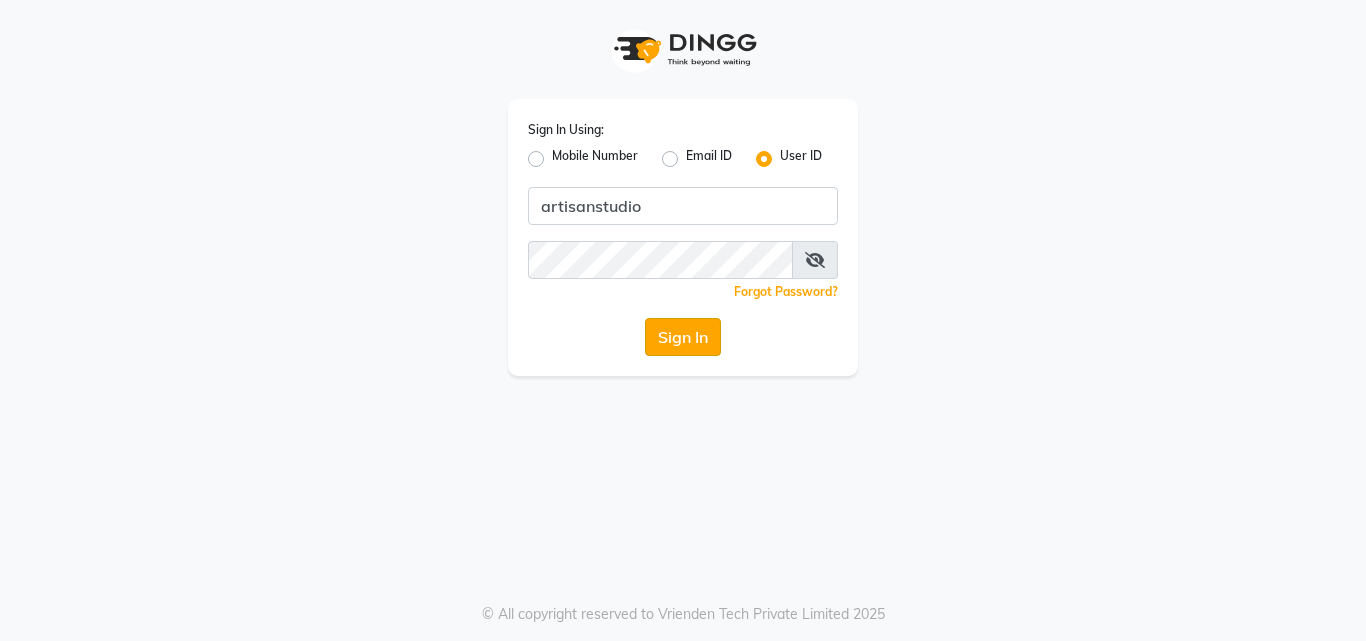 click on "Sign In" 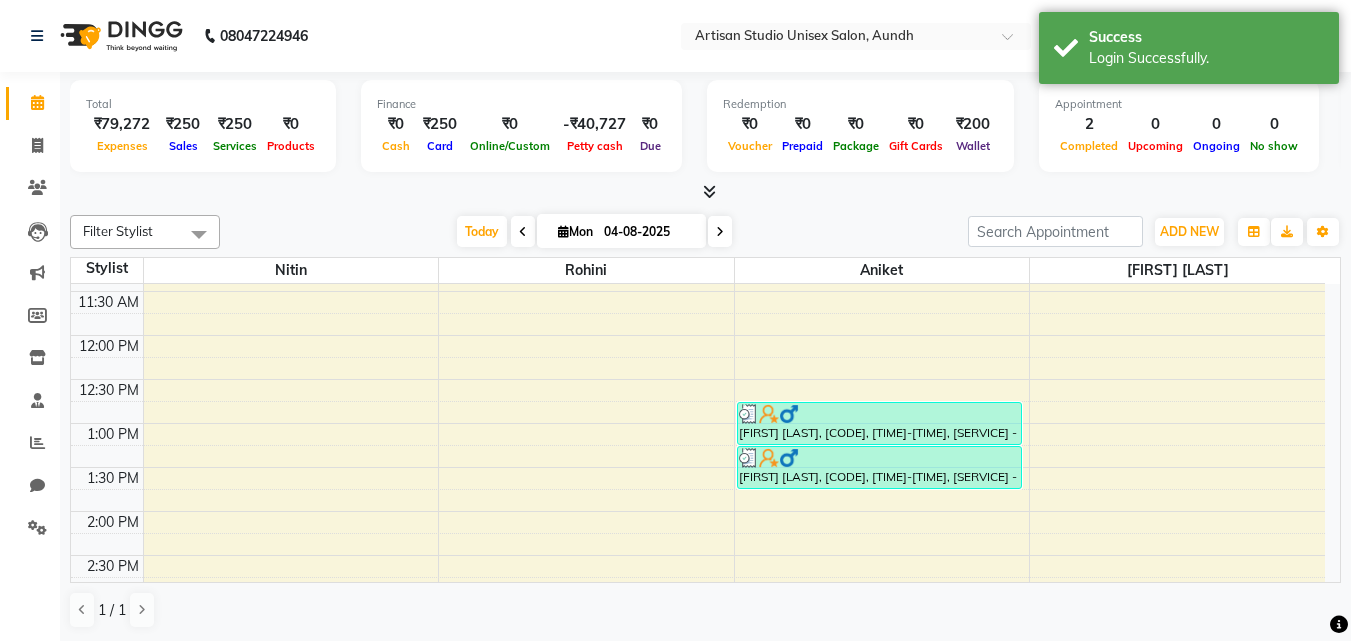 scroll, scrollTop: 500, scrollLeft: 0, axis: vertical 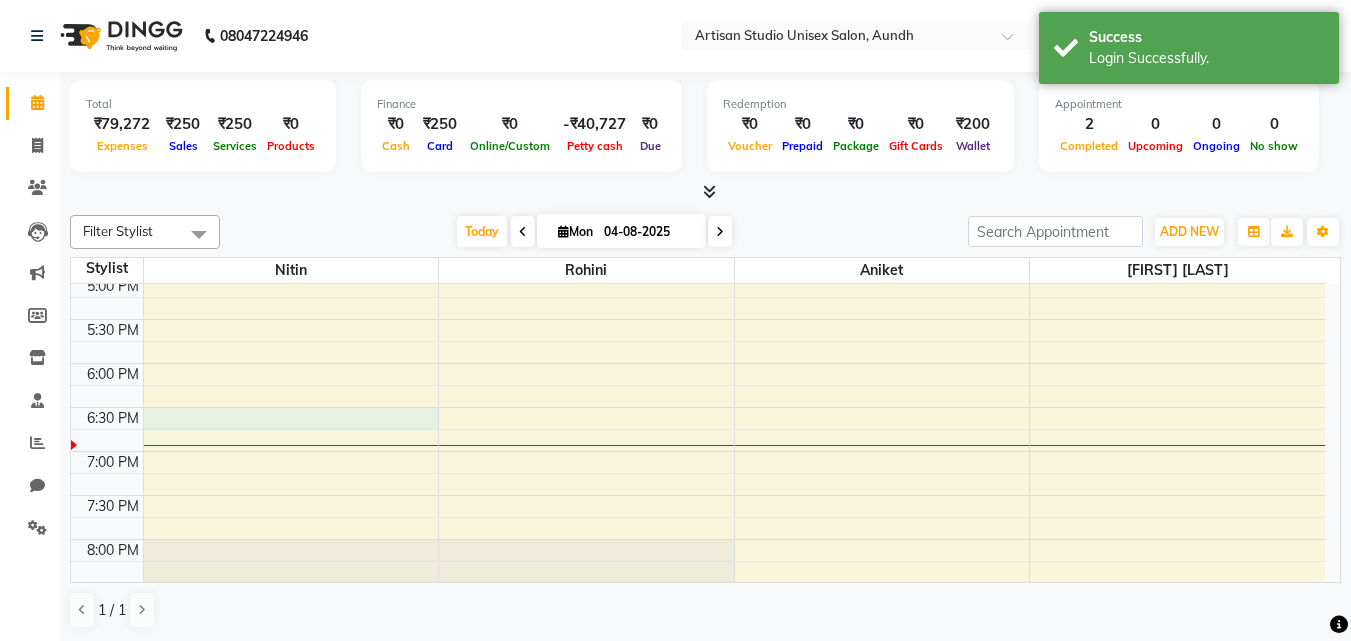 click on "8:00 AM 8:30 AM 9:00 AM 9:30 AM 10:00 AM 10:30 AM 11:00 AM 11:30 AM 12:00 PM 12:30 PM 1:00 PM 1:30 PM 2:00 PM 2:30 PM 3:00 PM 3:30 PM 4:00 PM 4:30 PM 5:00 PM 5:30 PM 6:00 PM 6:30 PM 7:00 PM 7:30 PM 8:00 PM 8:30 PM 9:00 PM 9:30 PM     Rajesh Dedhia, TK01, 12:45 PM-01:15 PM, Hair Cut - Beard Styling     Rajesh Dedhia, TK02, 01:15 PM-01:45 PM, Hair Wash + Blash Dry - Men Hair Wash" at bounding box center (698, 99) 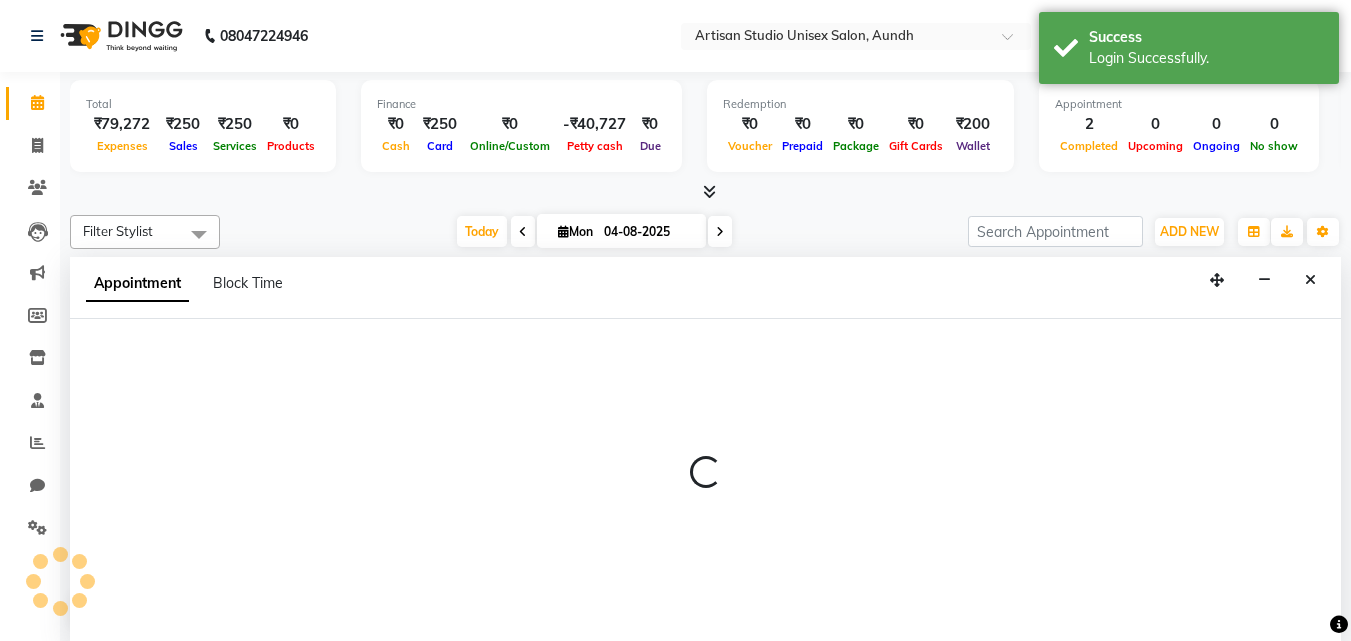 scroll, scrollTop: 1, scrollLeft: 0, axis: vertical 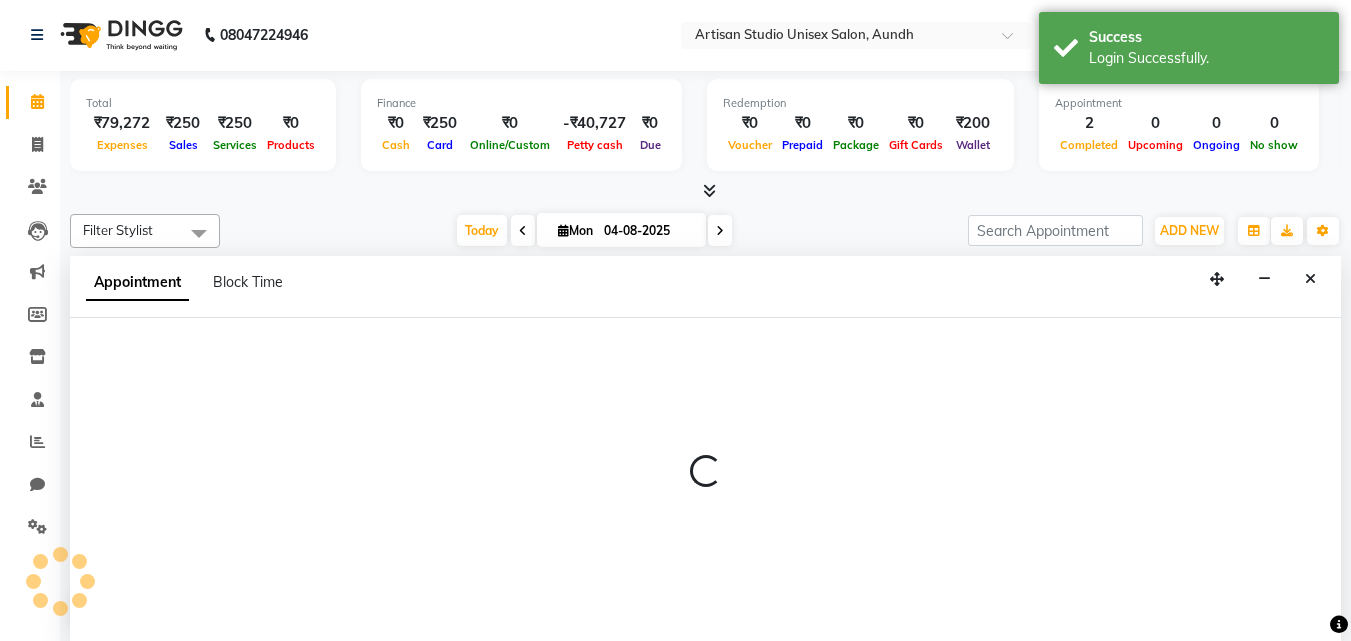 select on "31468" 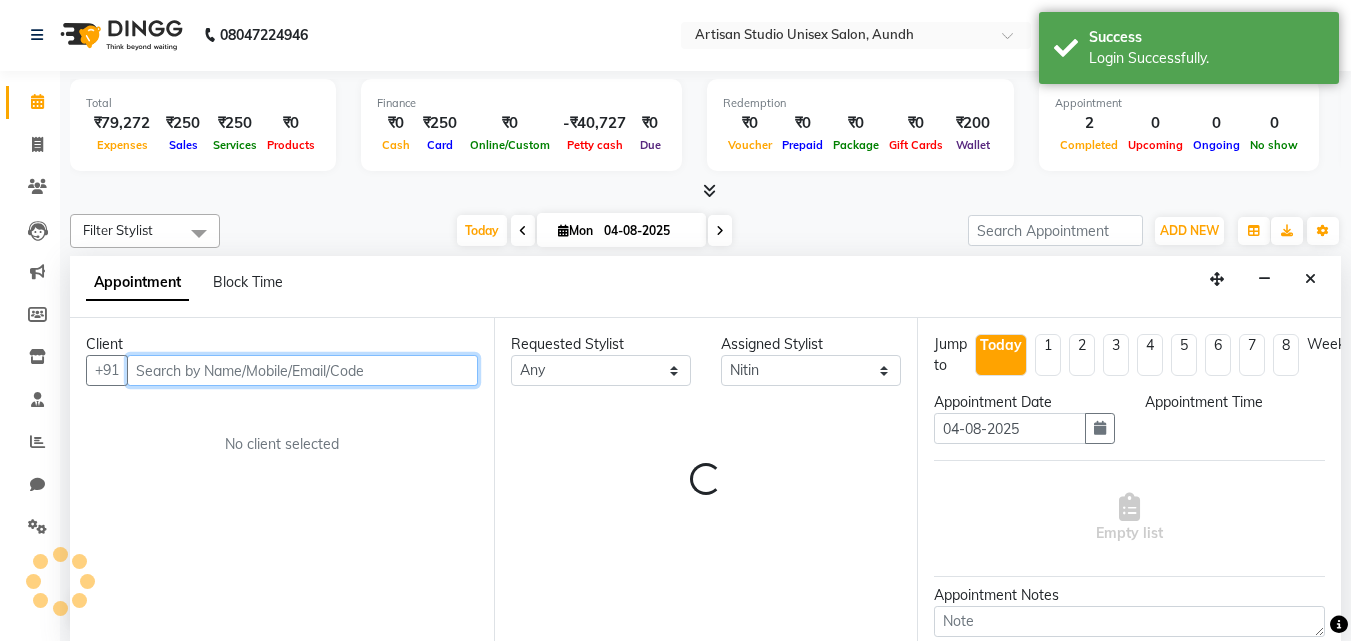 select on "1110" 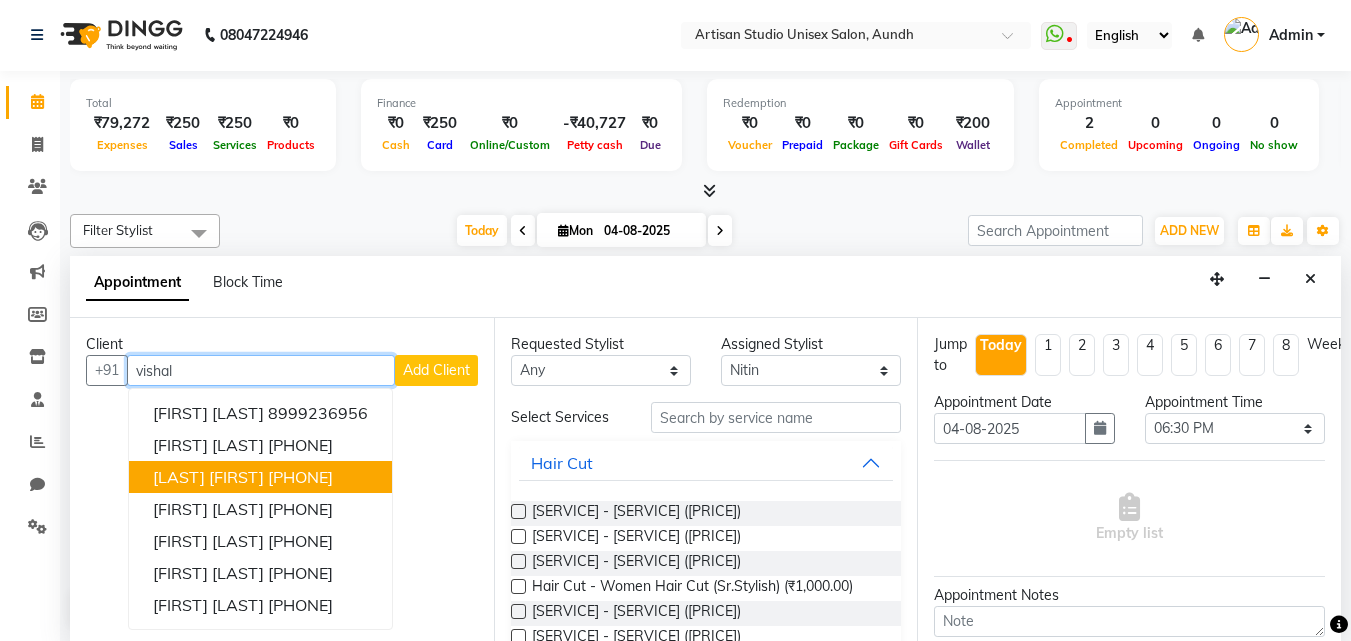 click on "8208734581" at bounding box center [300, 477] 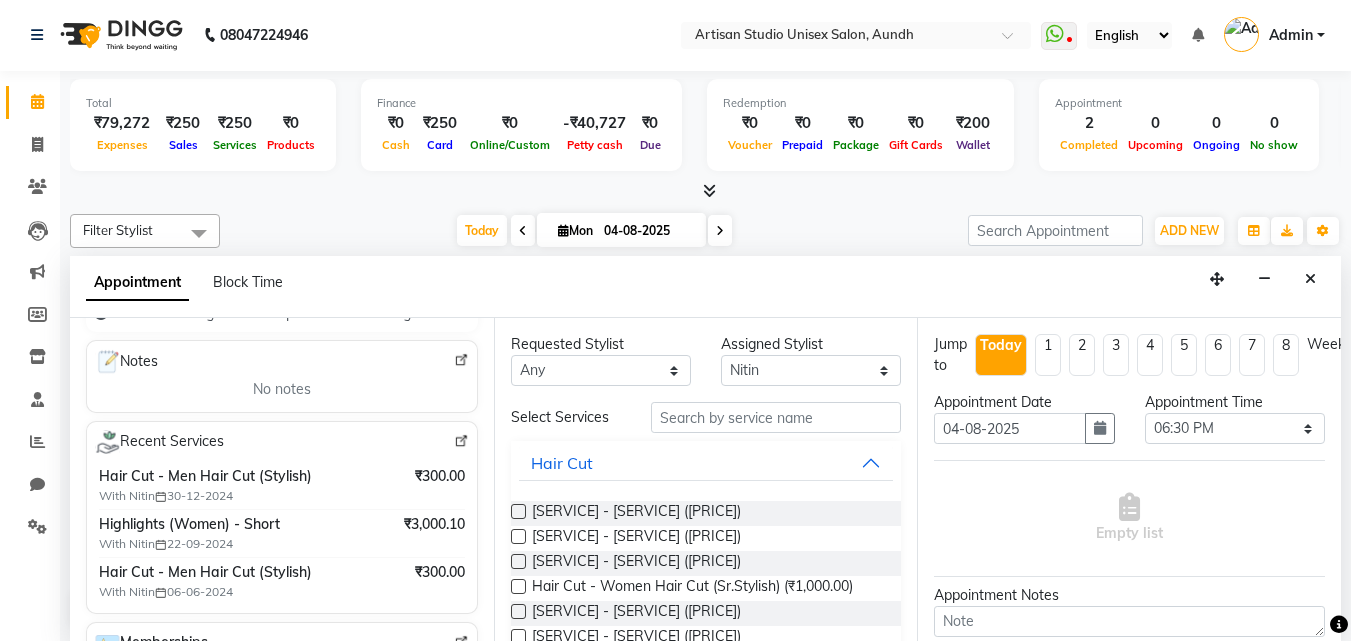 scroll, scrollTop: 300, scrollLeft: 0, axis: vertical 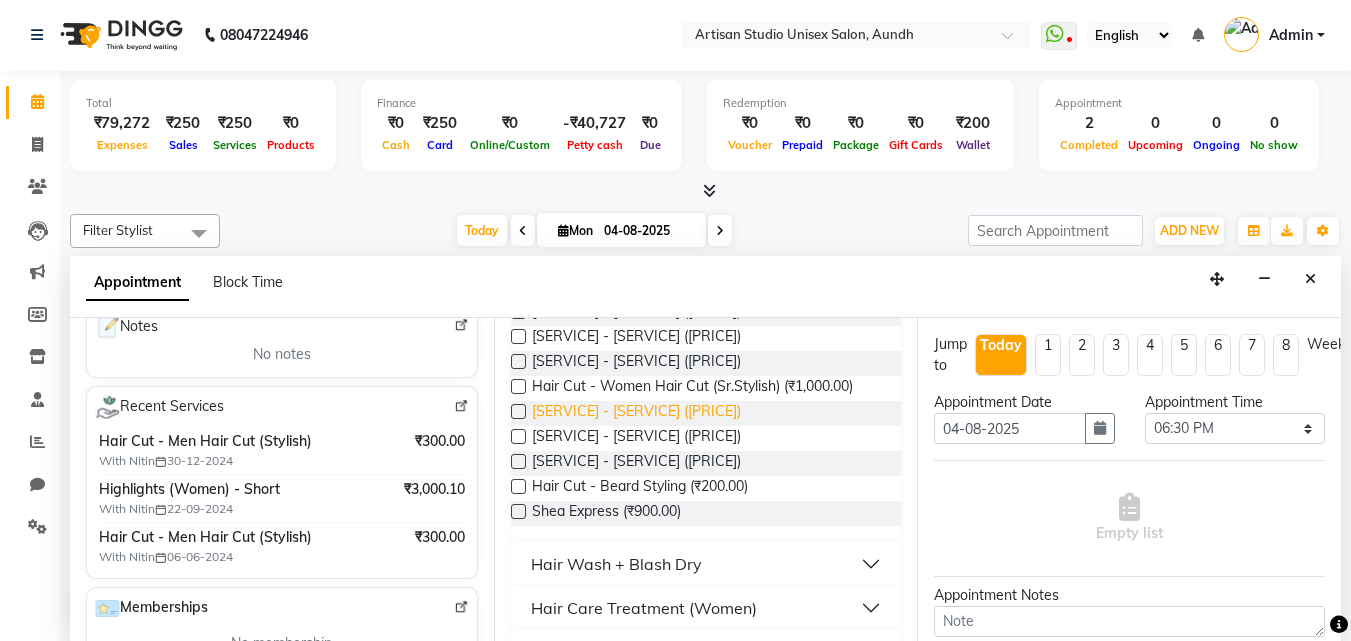 type on "8208734581" 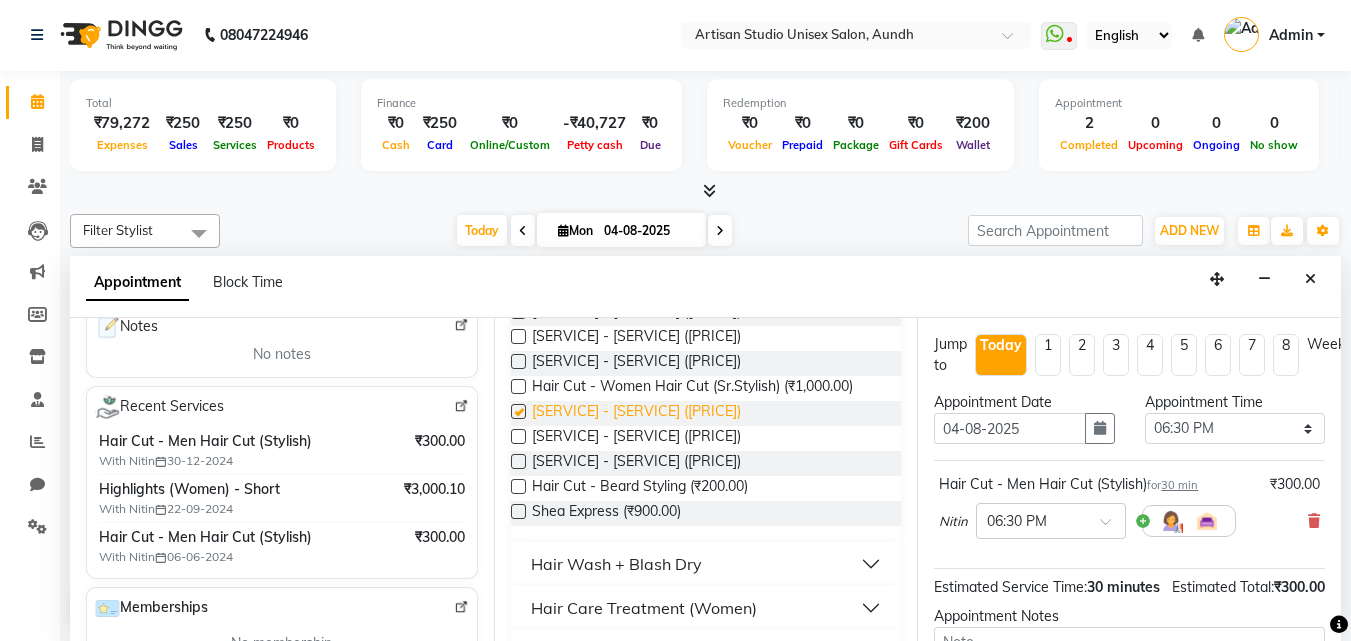 checkbox on "false" 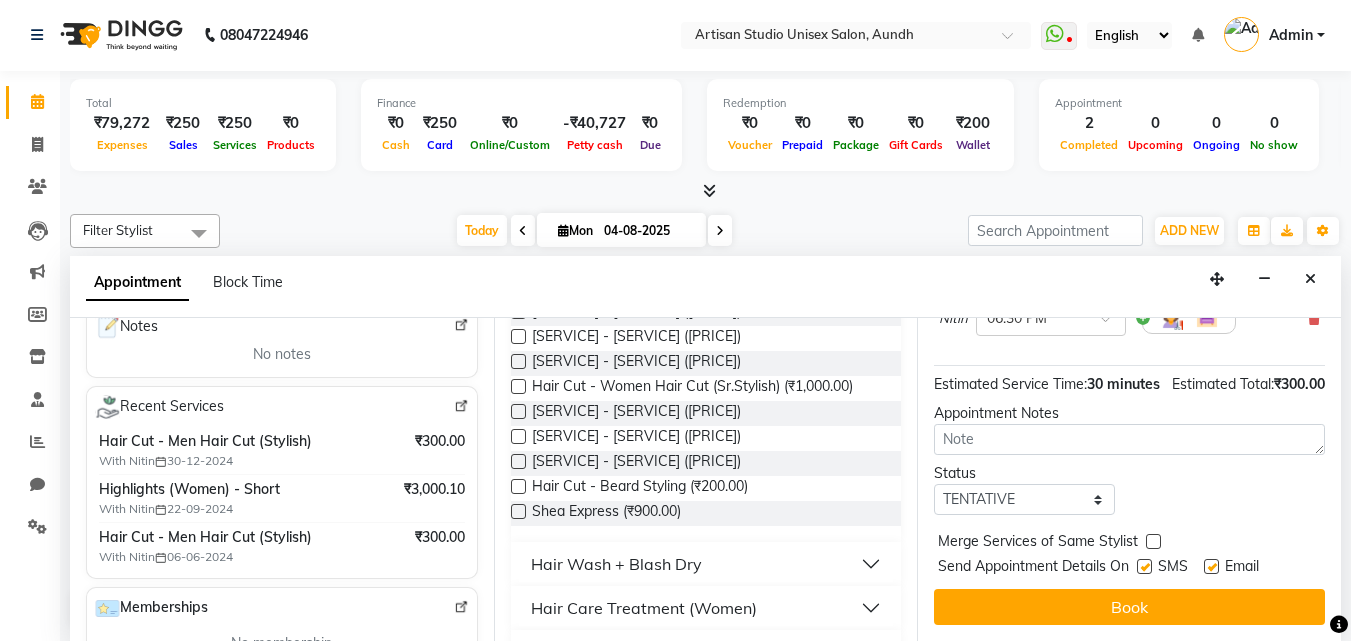 scroll, scrollTop: 239, scrollLeft: 0, axis: vertical 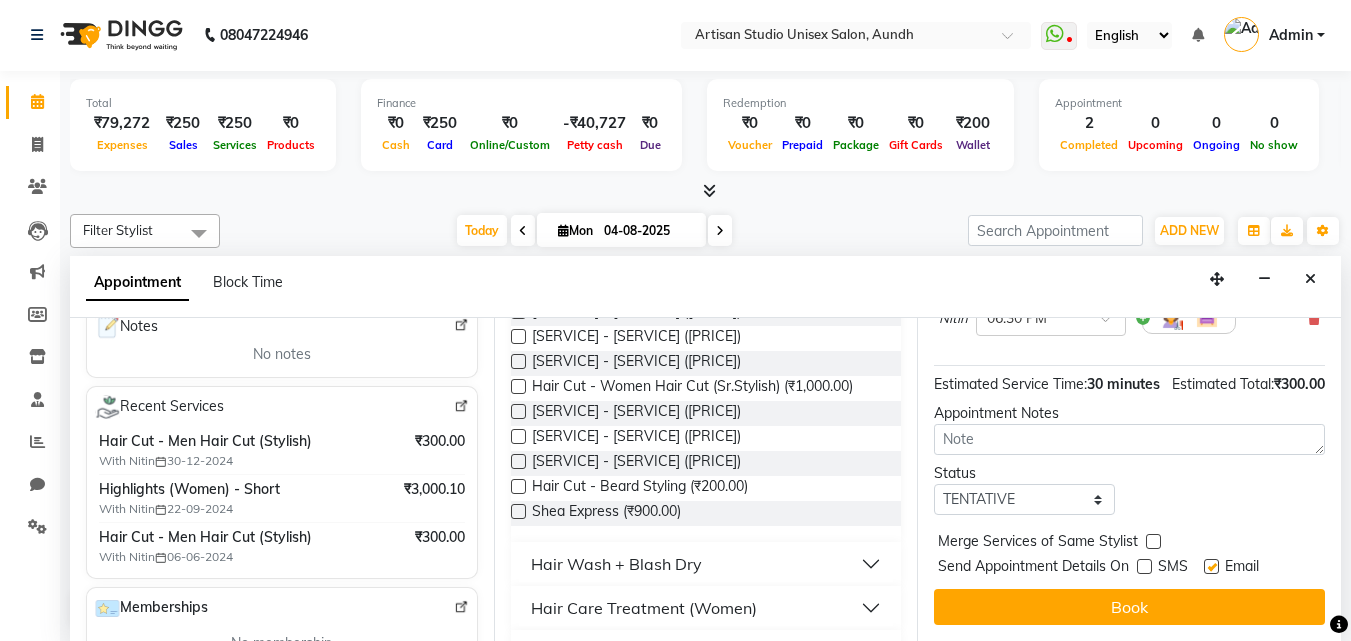click at bounding box center [1211, 566] 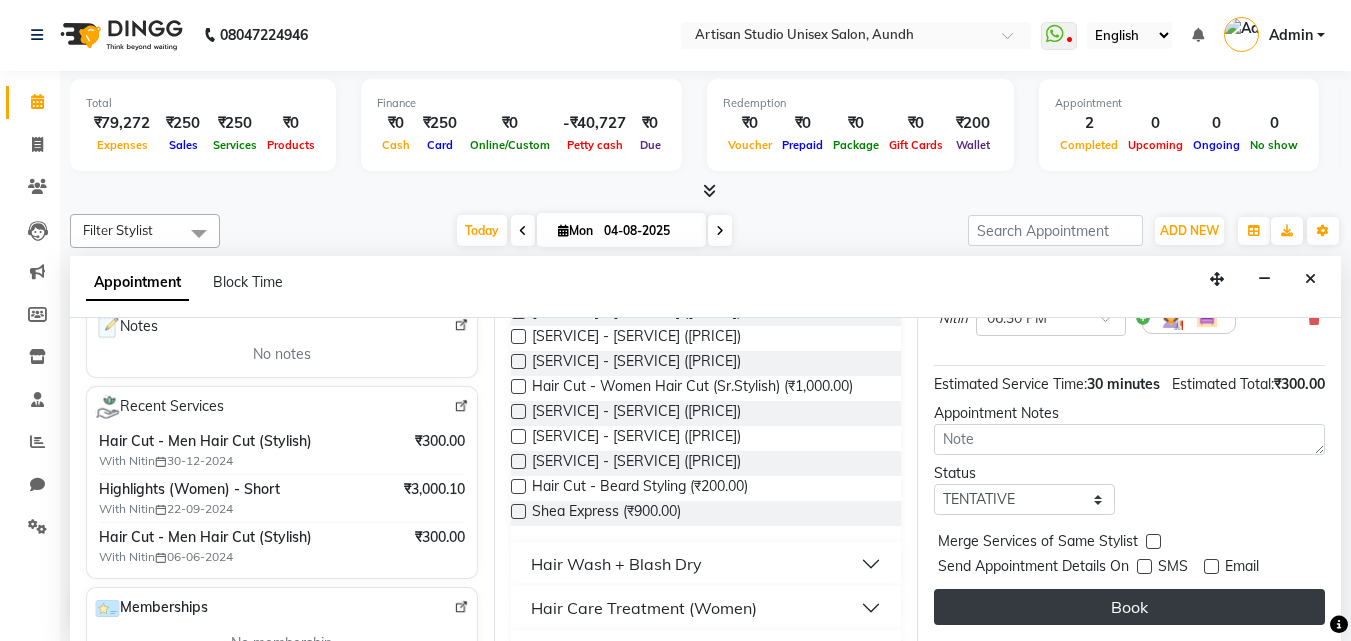 click on "Book" at bounding box center (1129, 607) 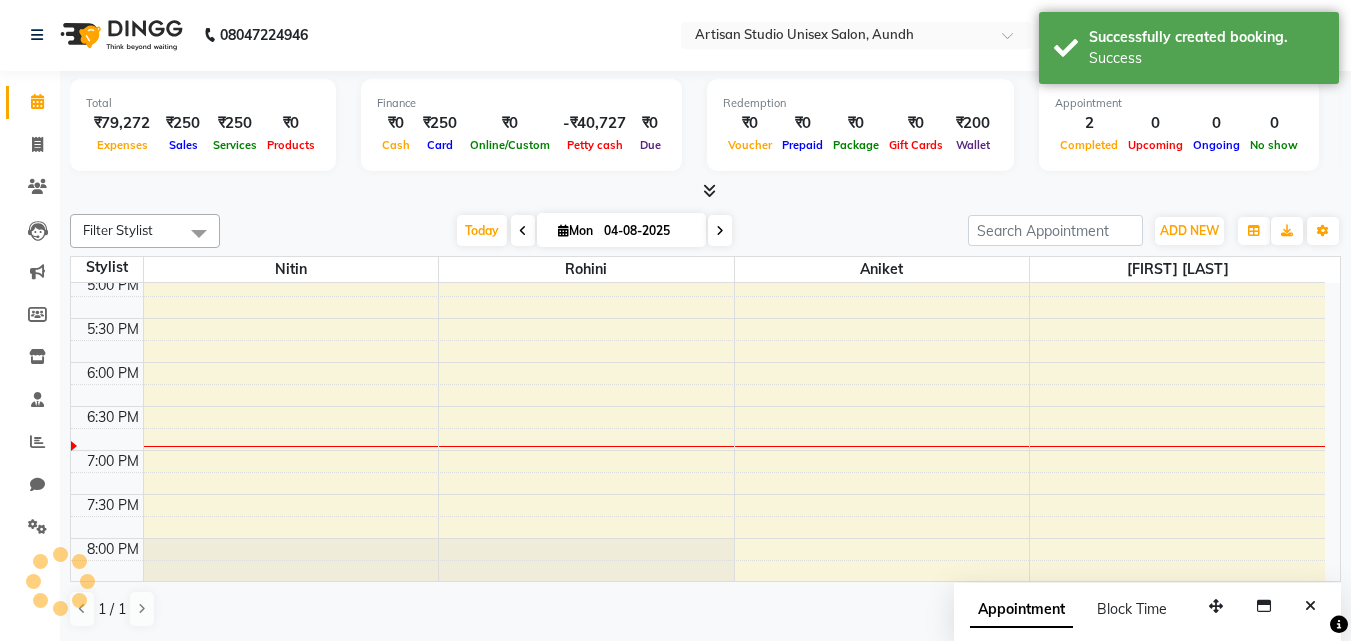 scroll, scrollTop: 0, scrollLeft: 0, axis: both 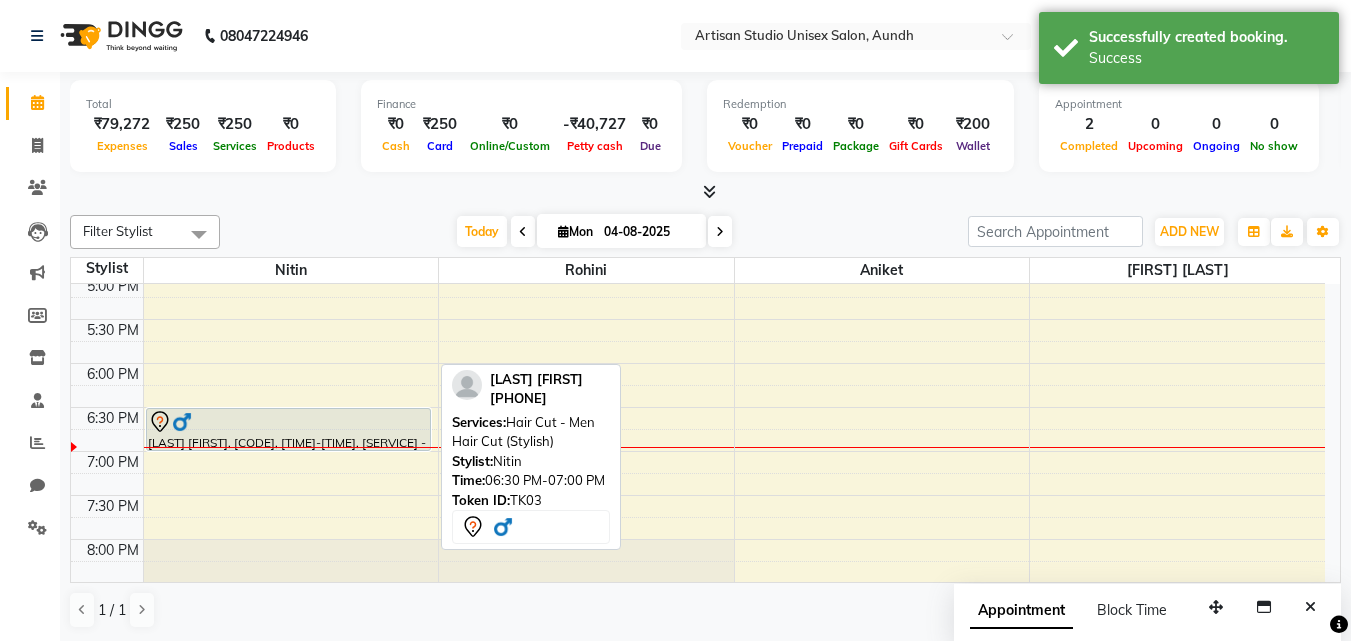 click at bounding box center [288, 422] 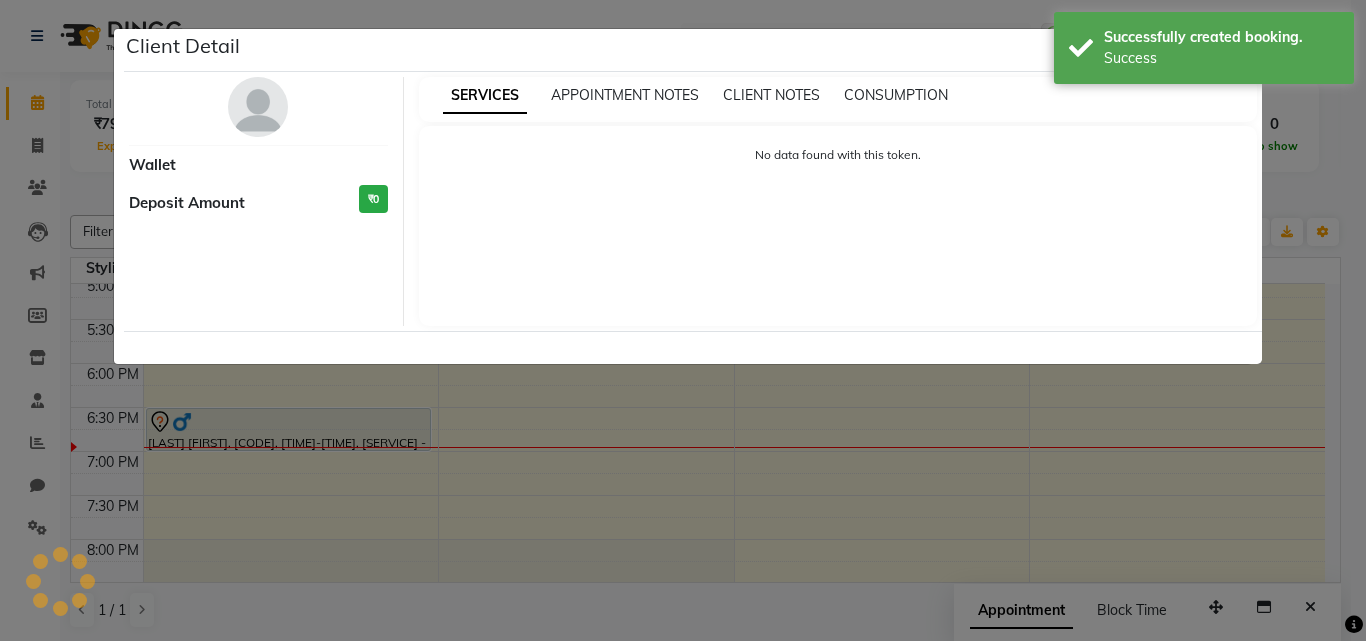 select on "7" 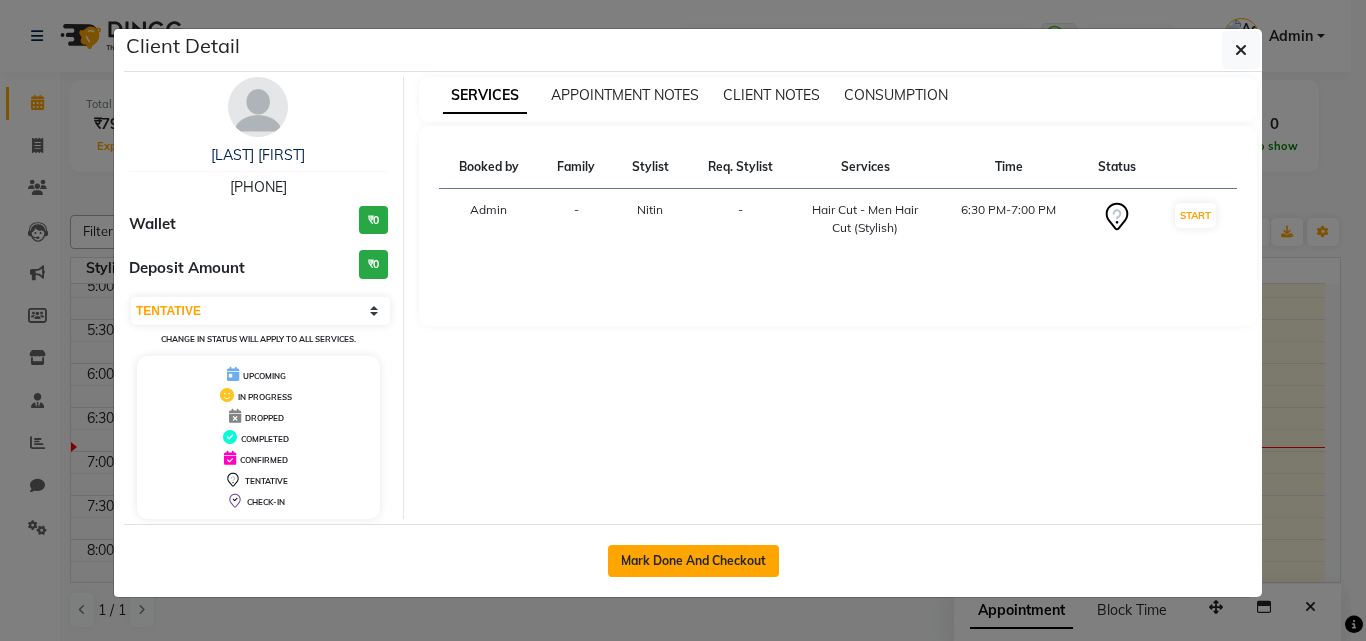 click on "Mark Done And Checkout" 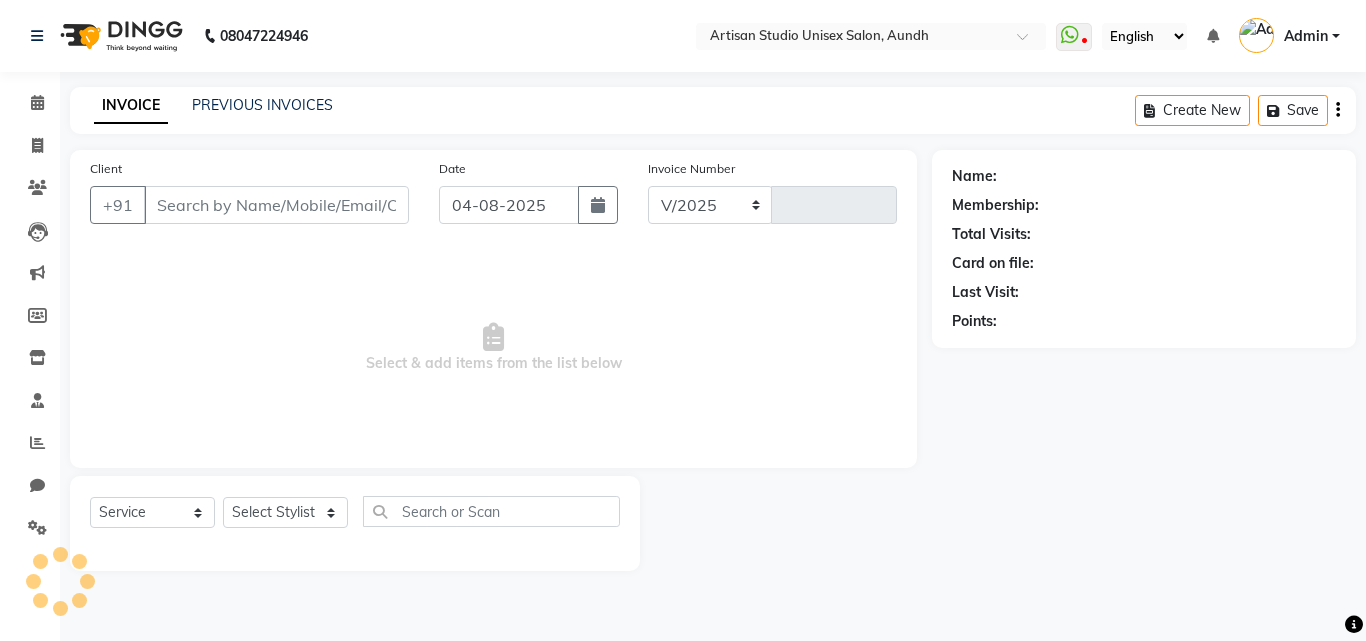 select on "4913" 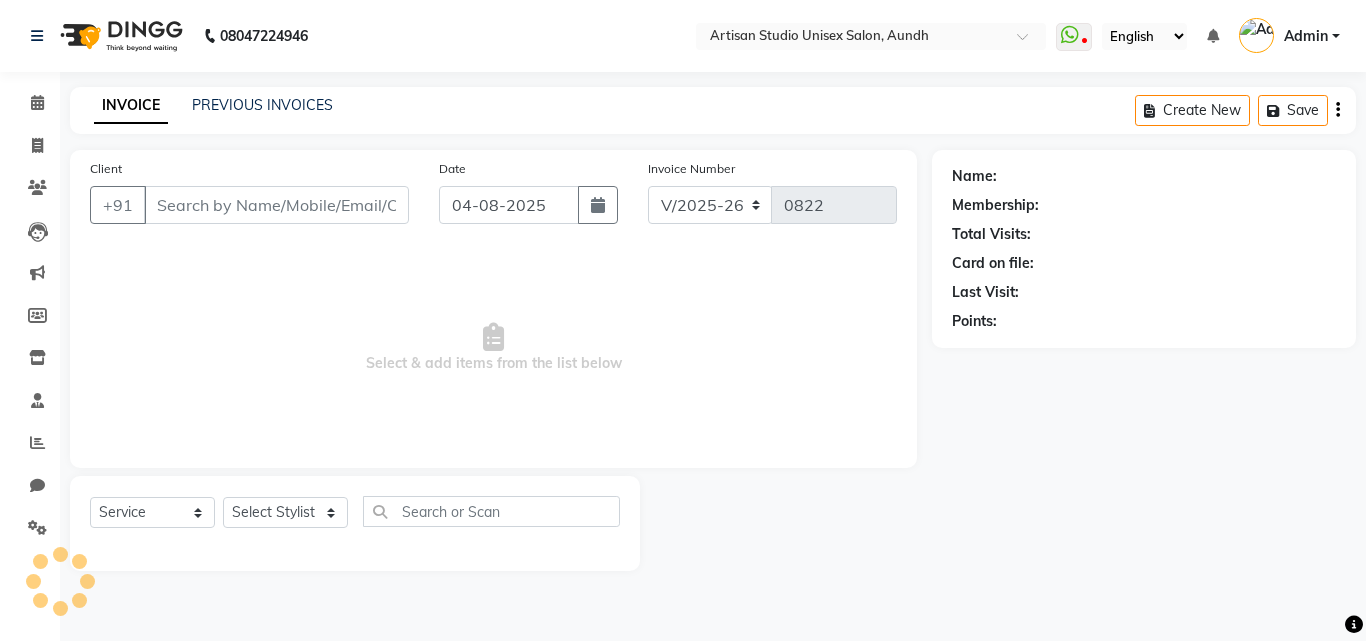 type on "8208734581" 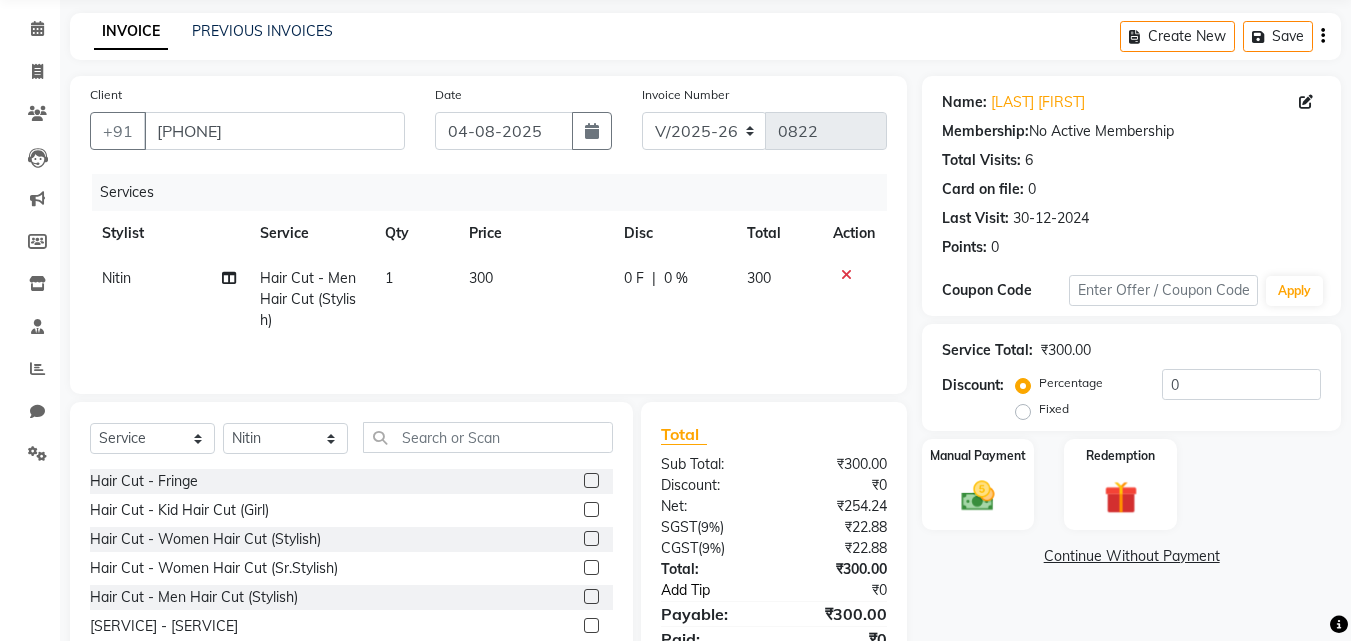scroll, scrollTop: 160, scrollLeft: 0, axis: vertical 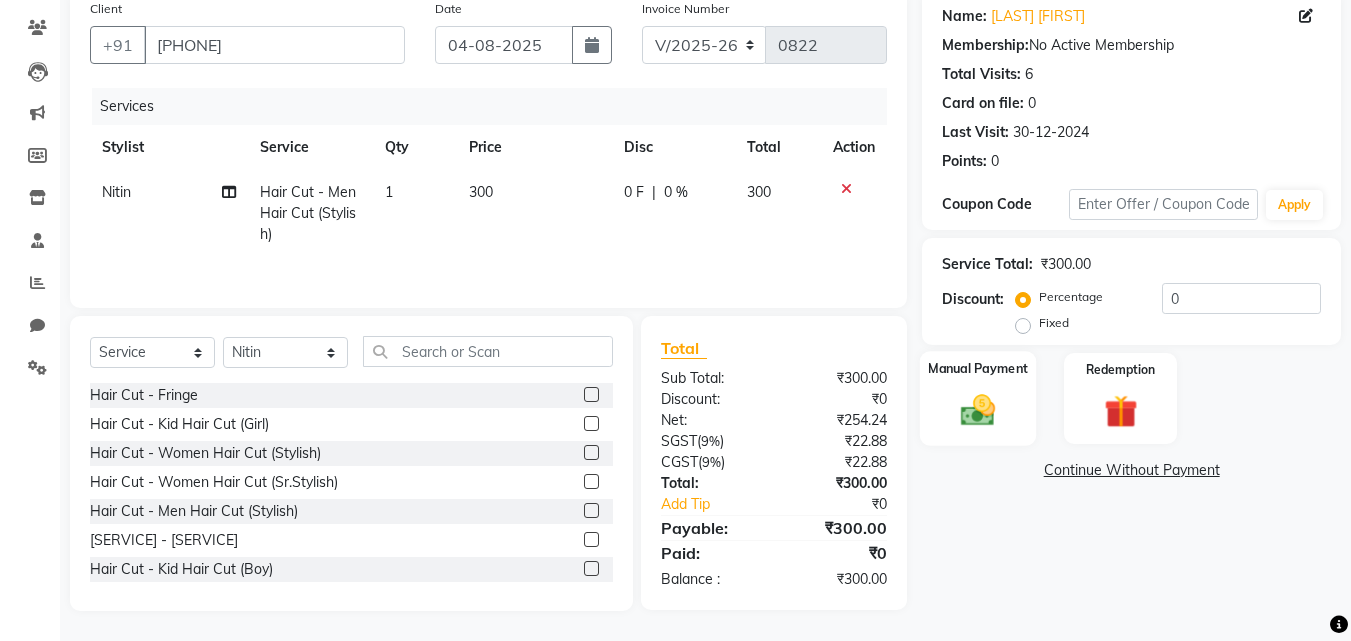 click 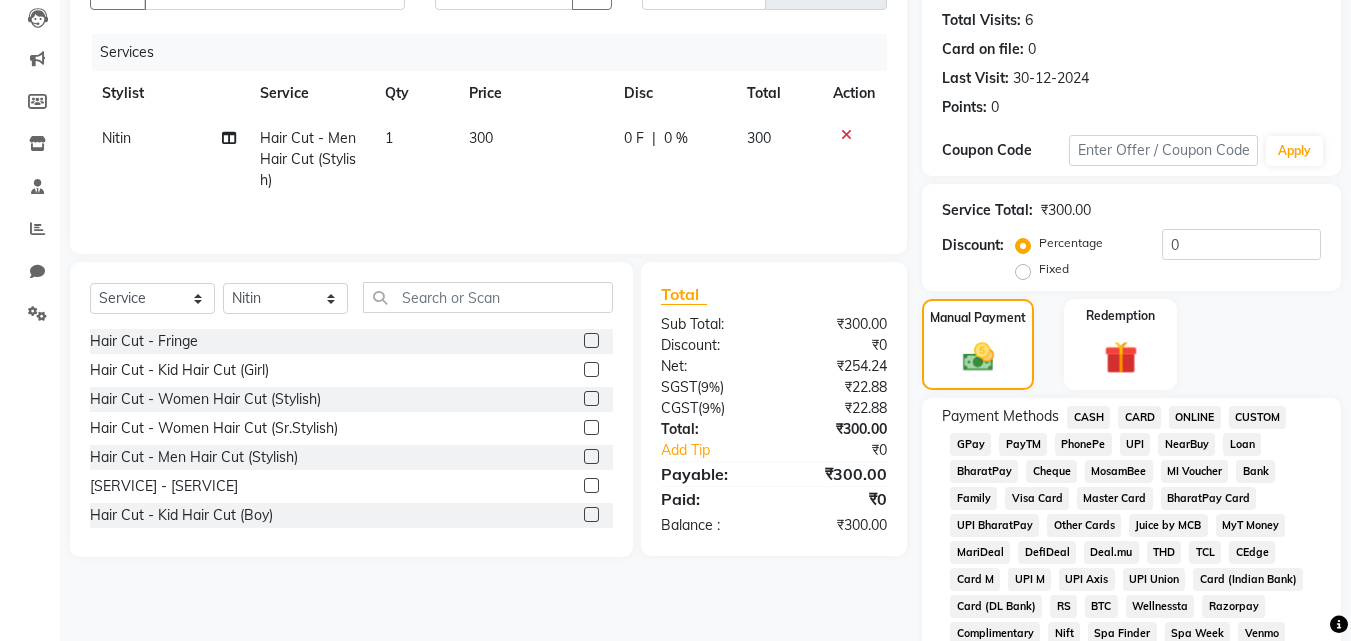 scroll, scrollTop: 260, scrollLeft: 0, axis: vertical 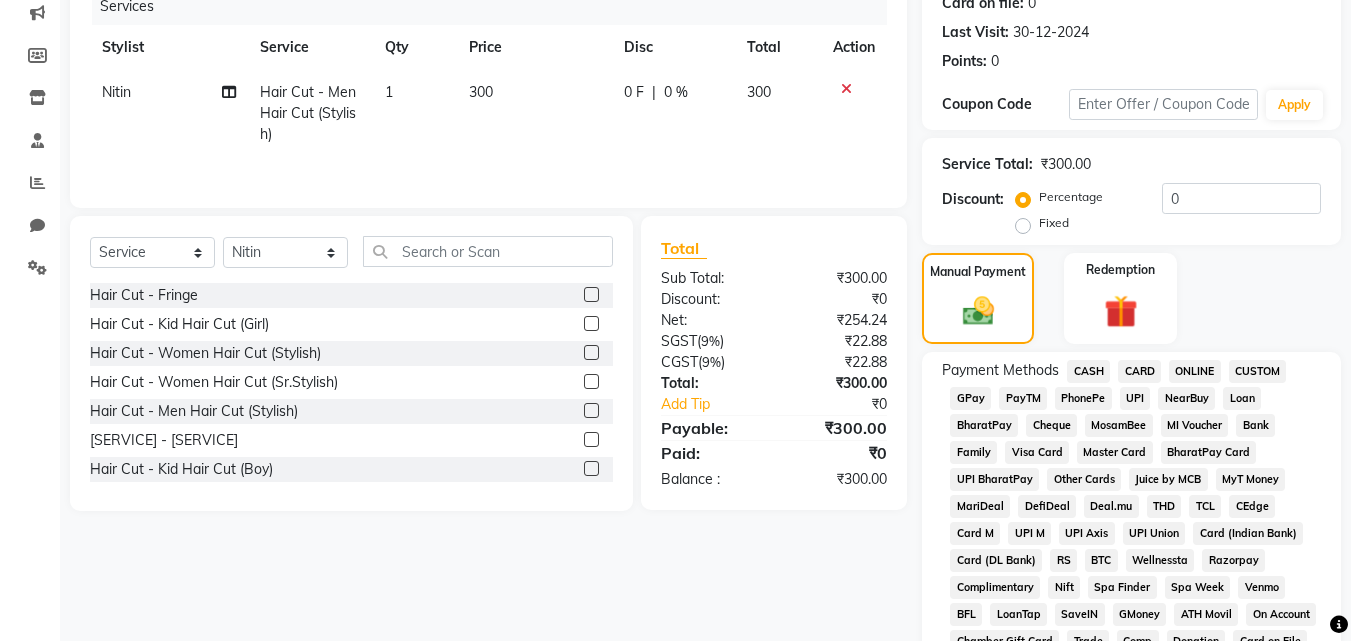 click on "CASH" 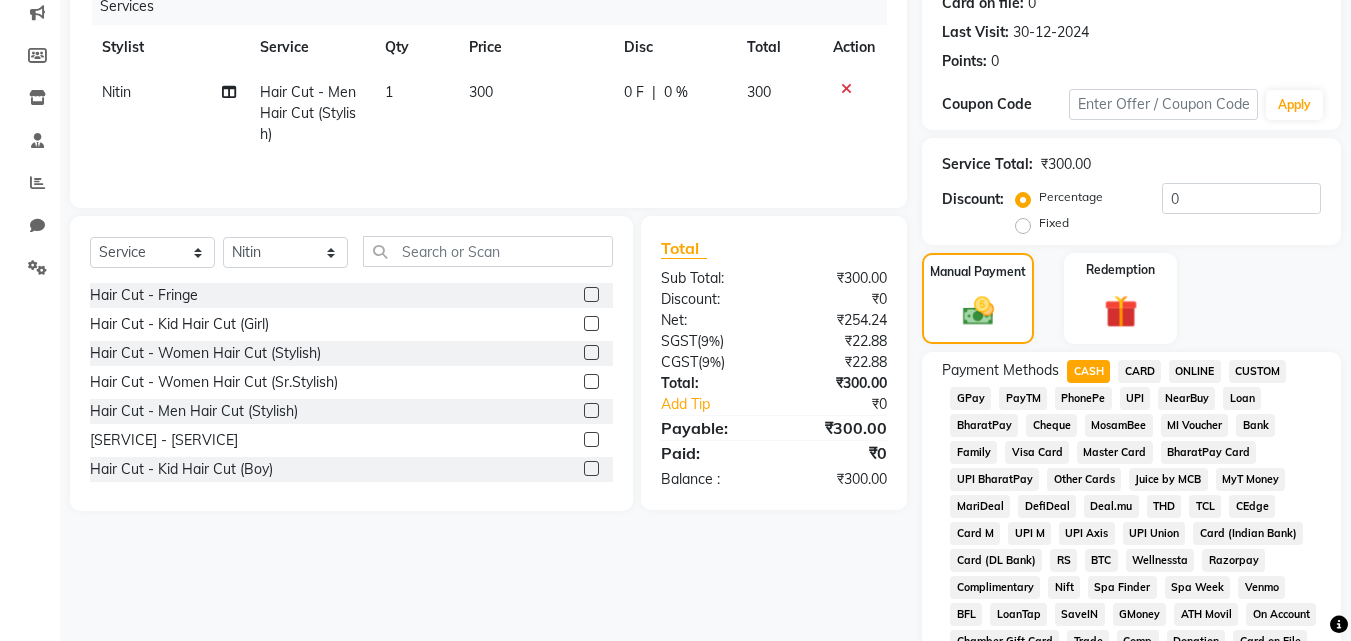 click on "ONLINE" 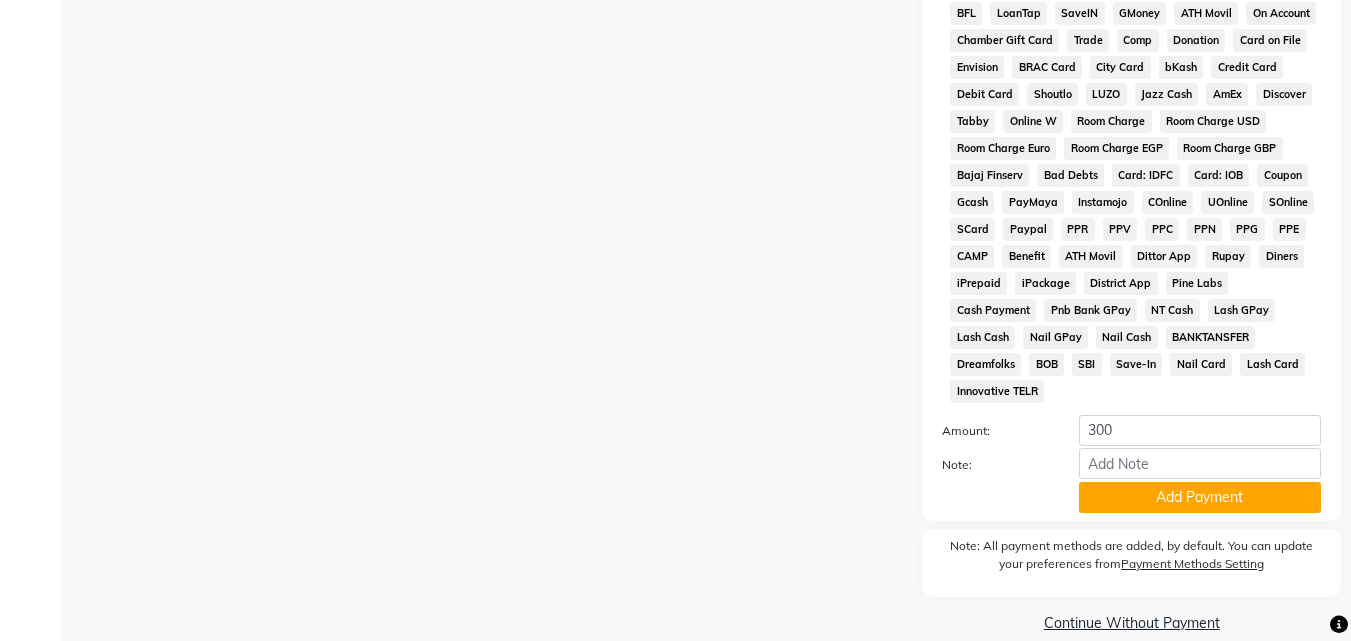 click on "Add Payment" 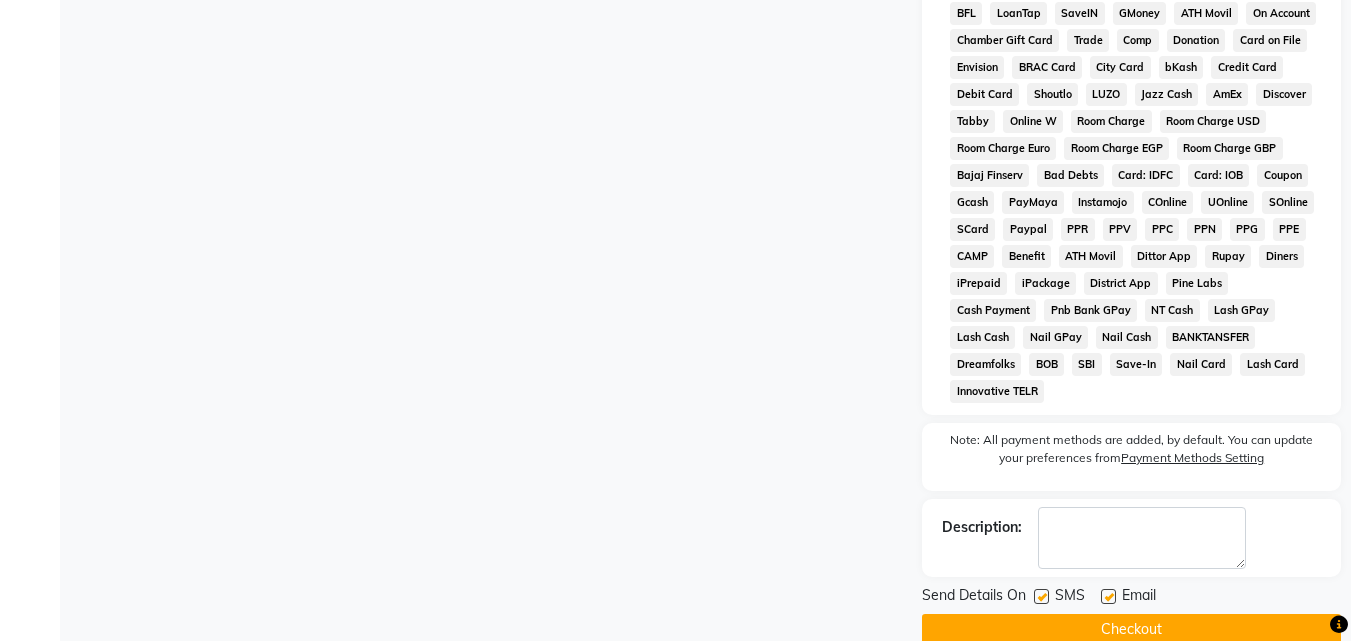 scroll, scrollTop: 868, scrollLeft: 0, axis: vertical 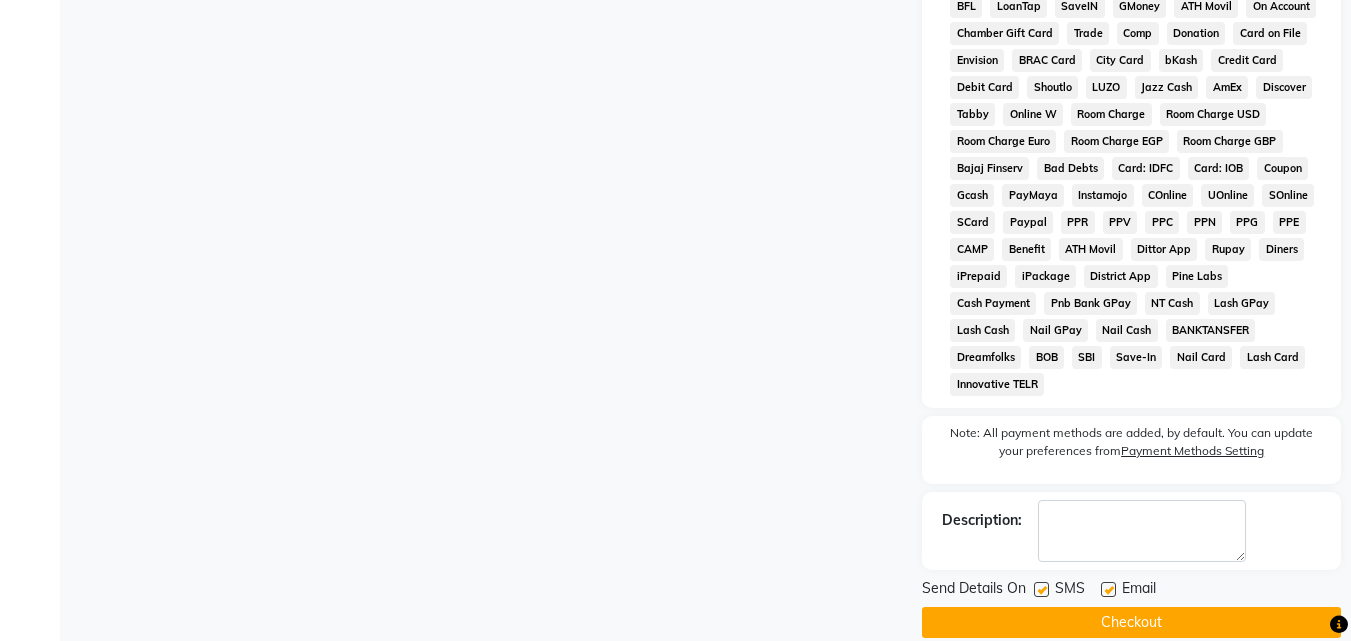 click 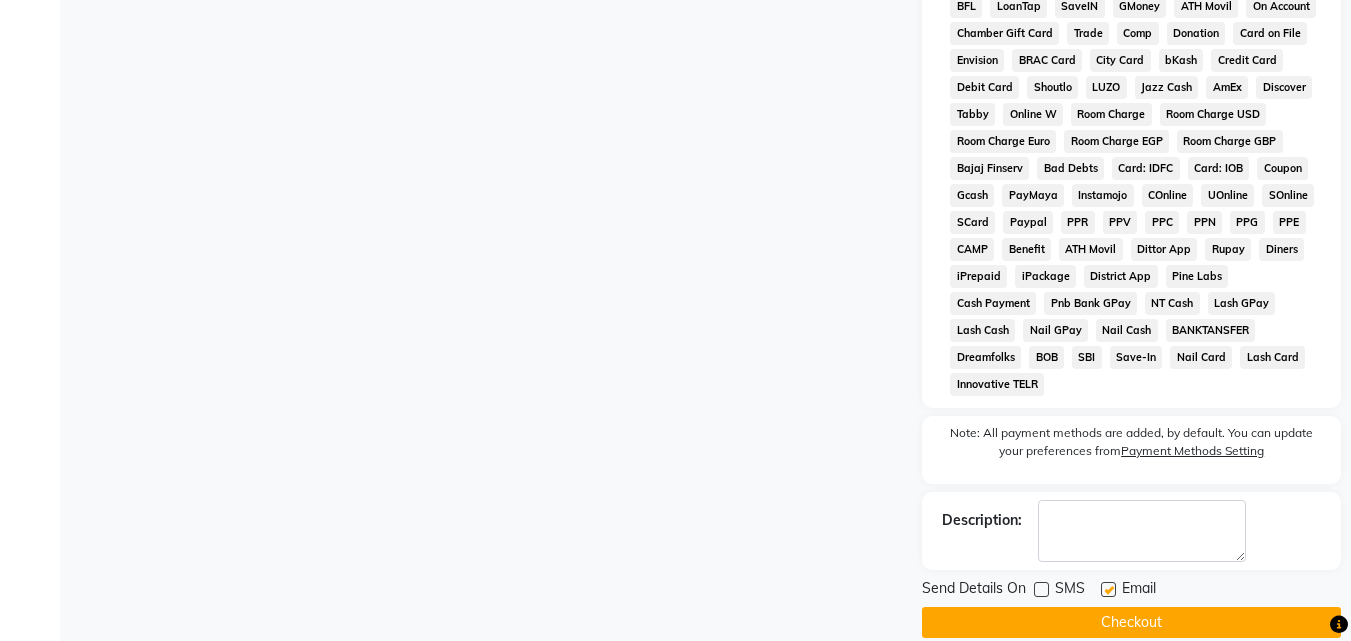 click 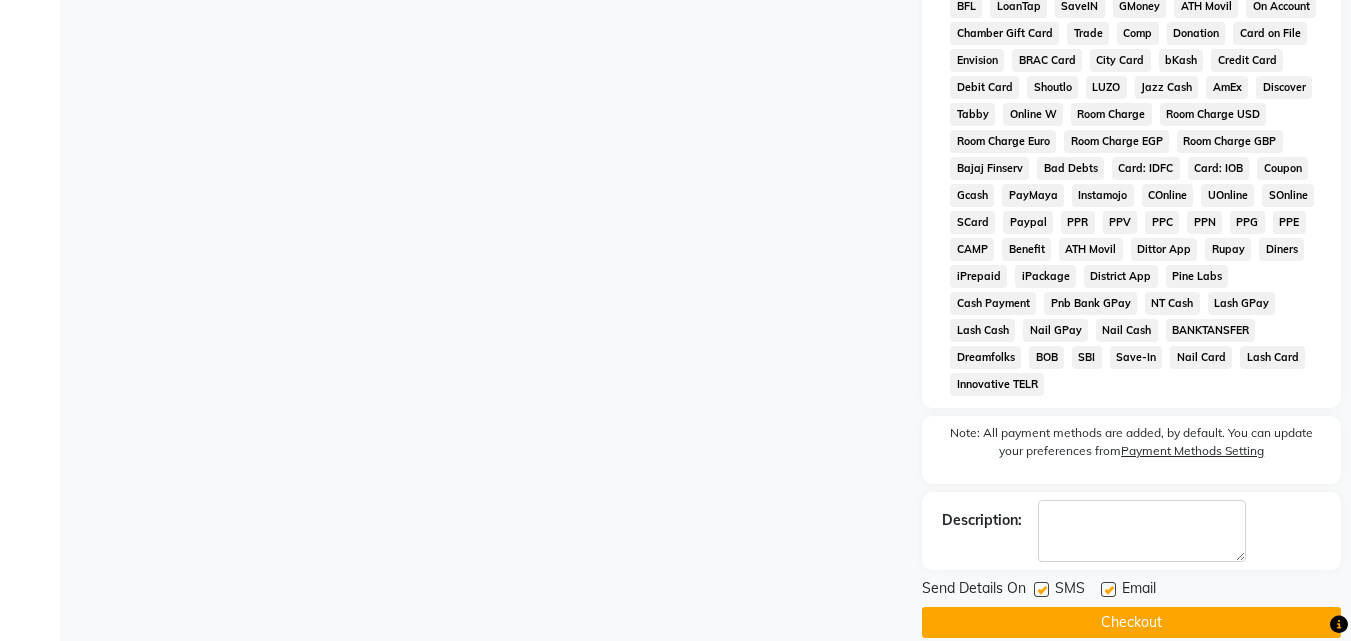 click 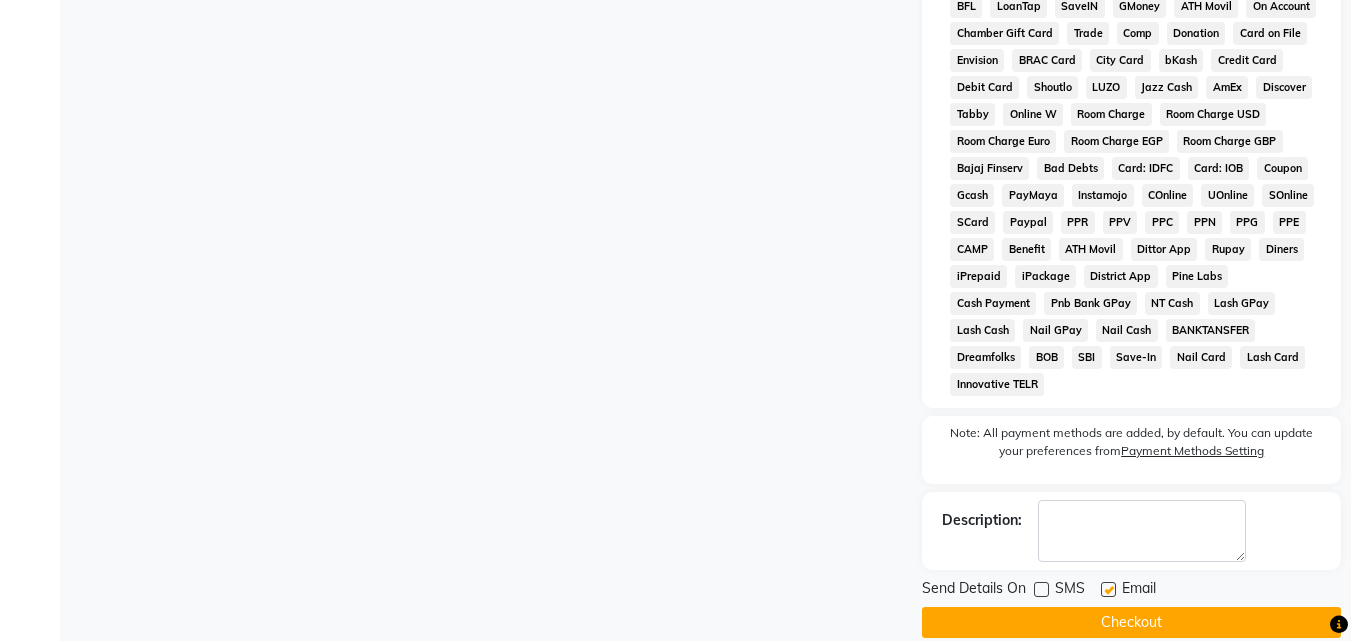 click 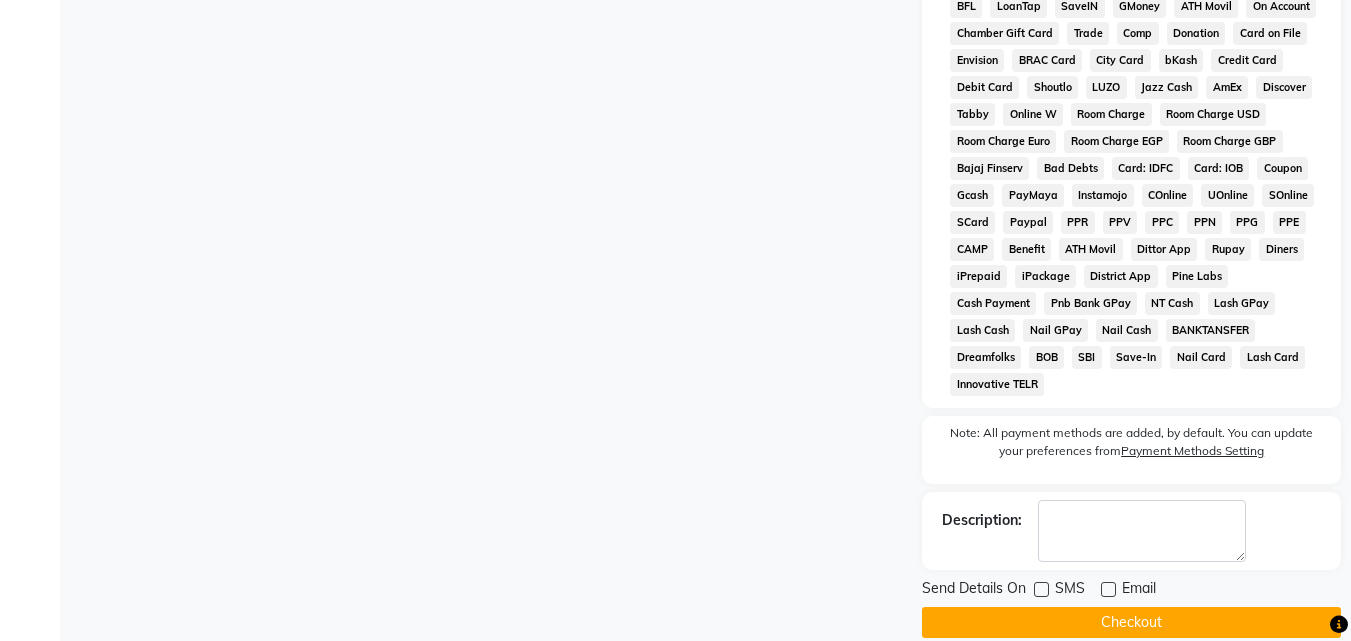 click on "Checkout" 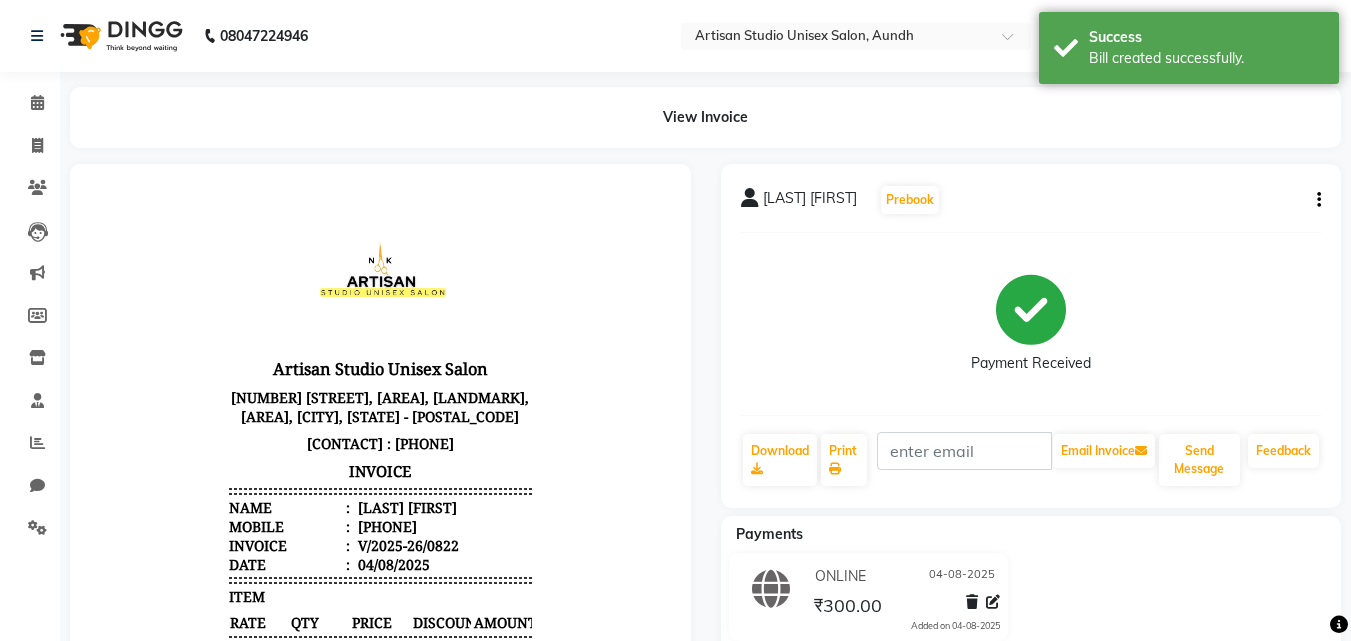 scroll, scrollTop: 0, scrollLeft: 0, axis: both 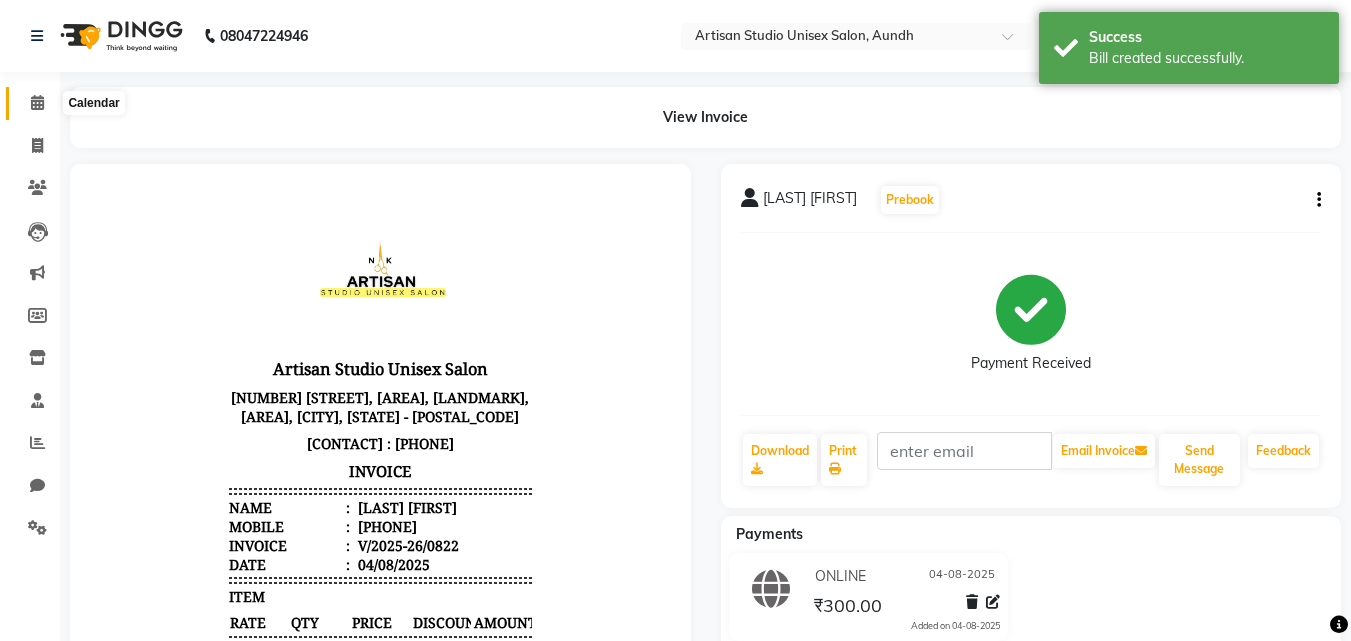 click 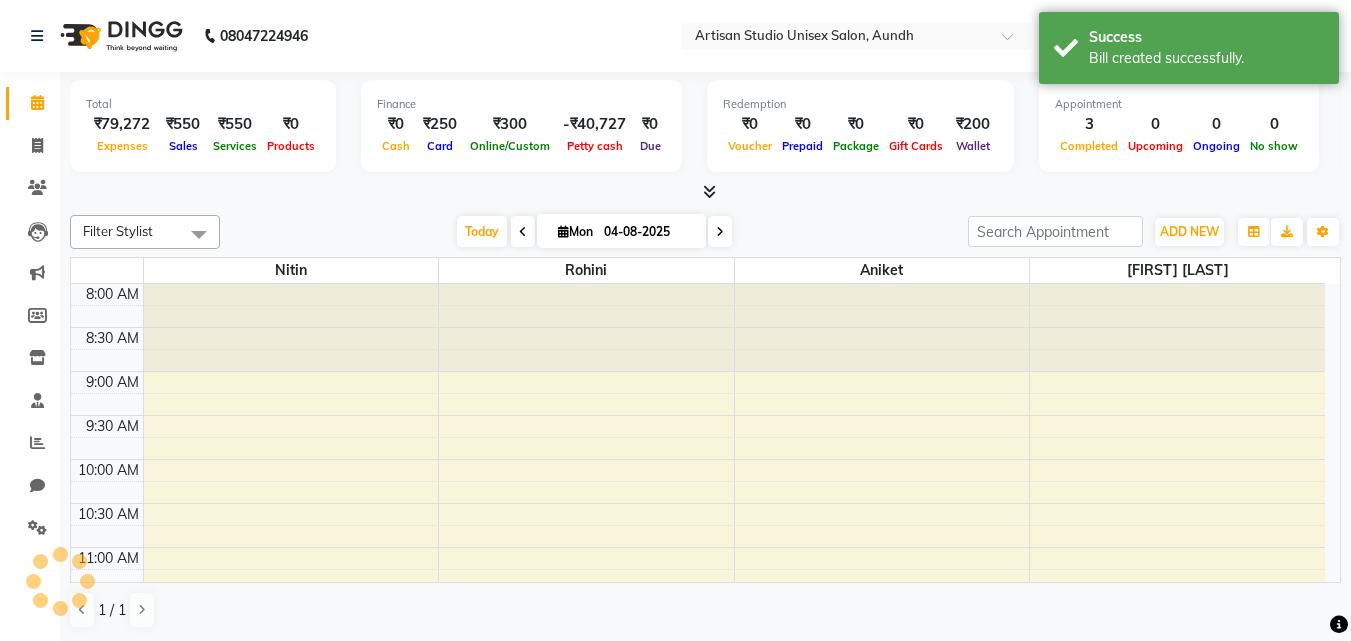 scroll, scrollTop: 0, scrollLeft: 0, axis: both 